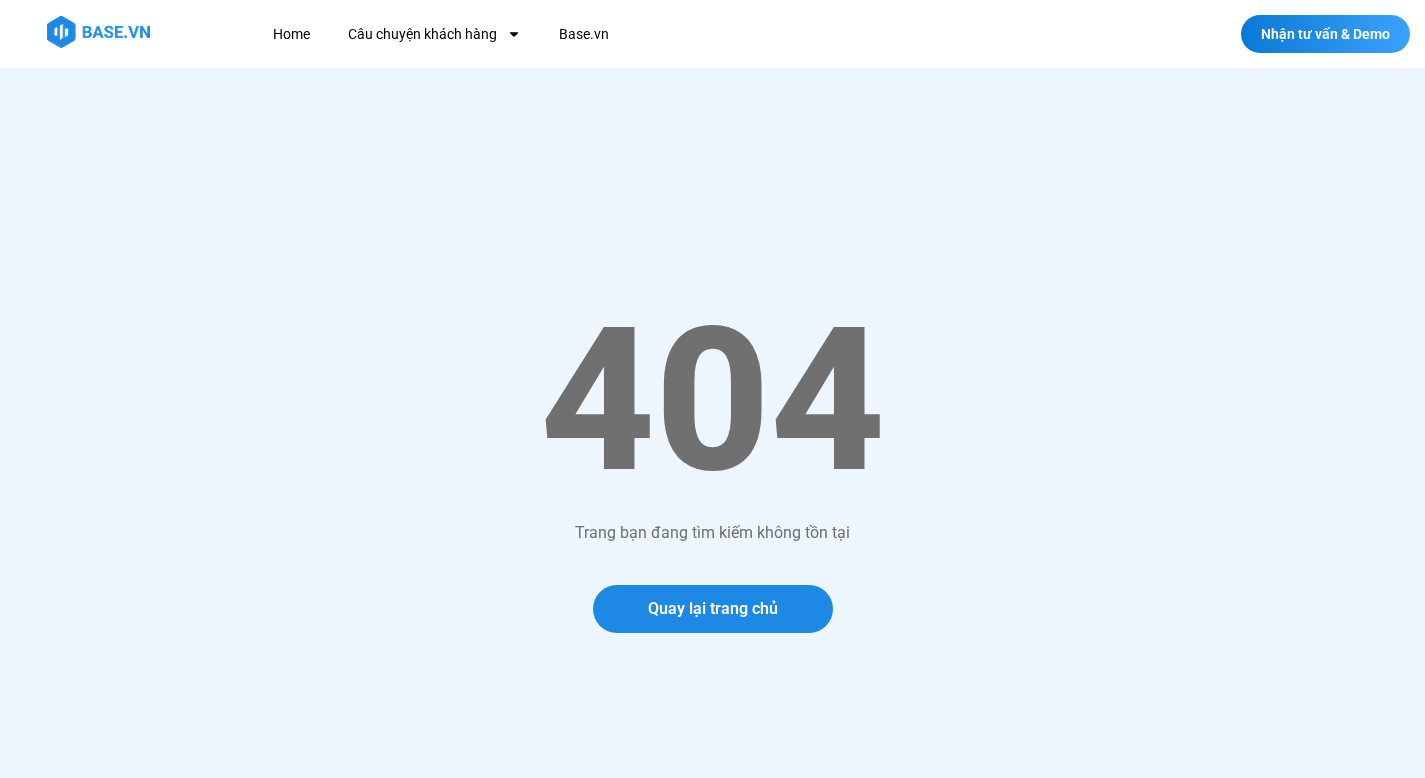 scroll, scrollTop: 0, scrollLeft: 0, axis: both 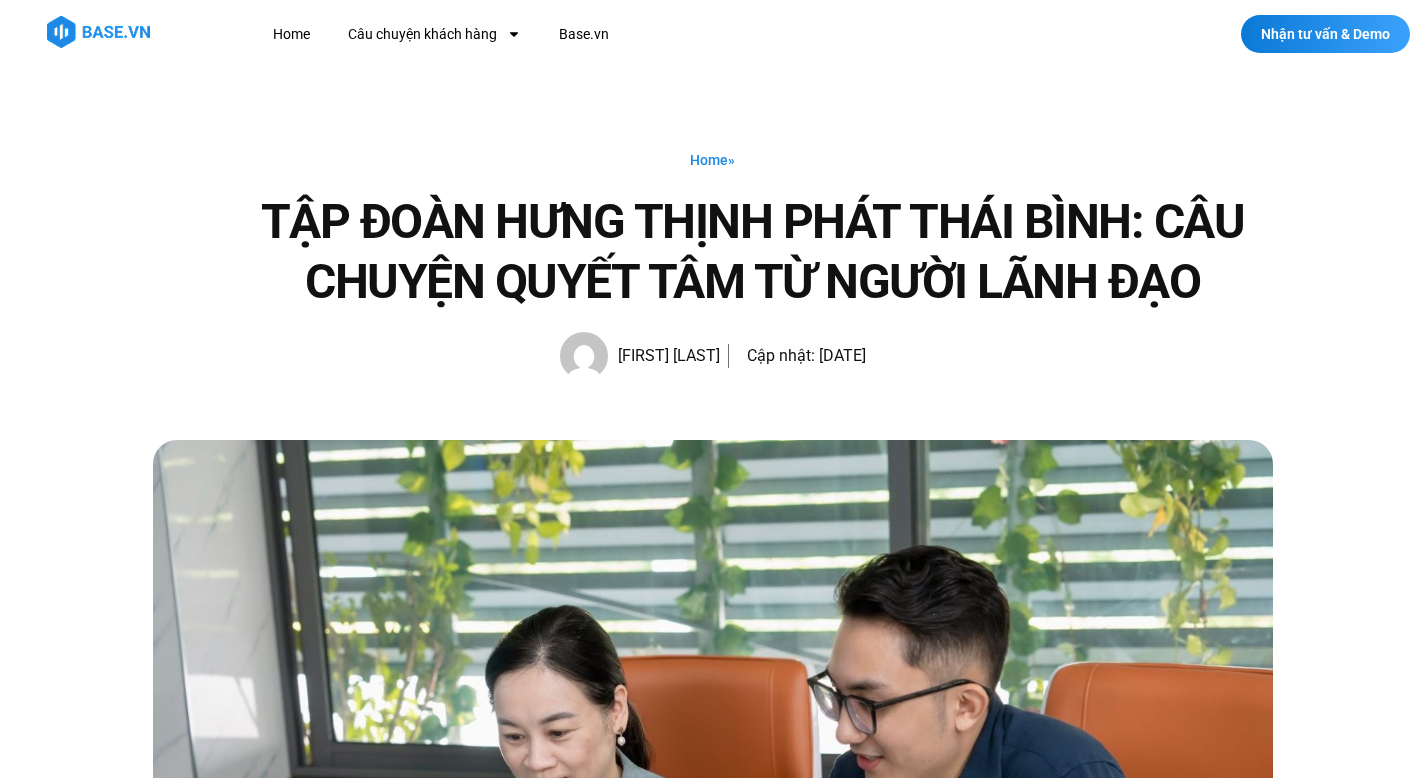click at bounding box center (98, 32) 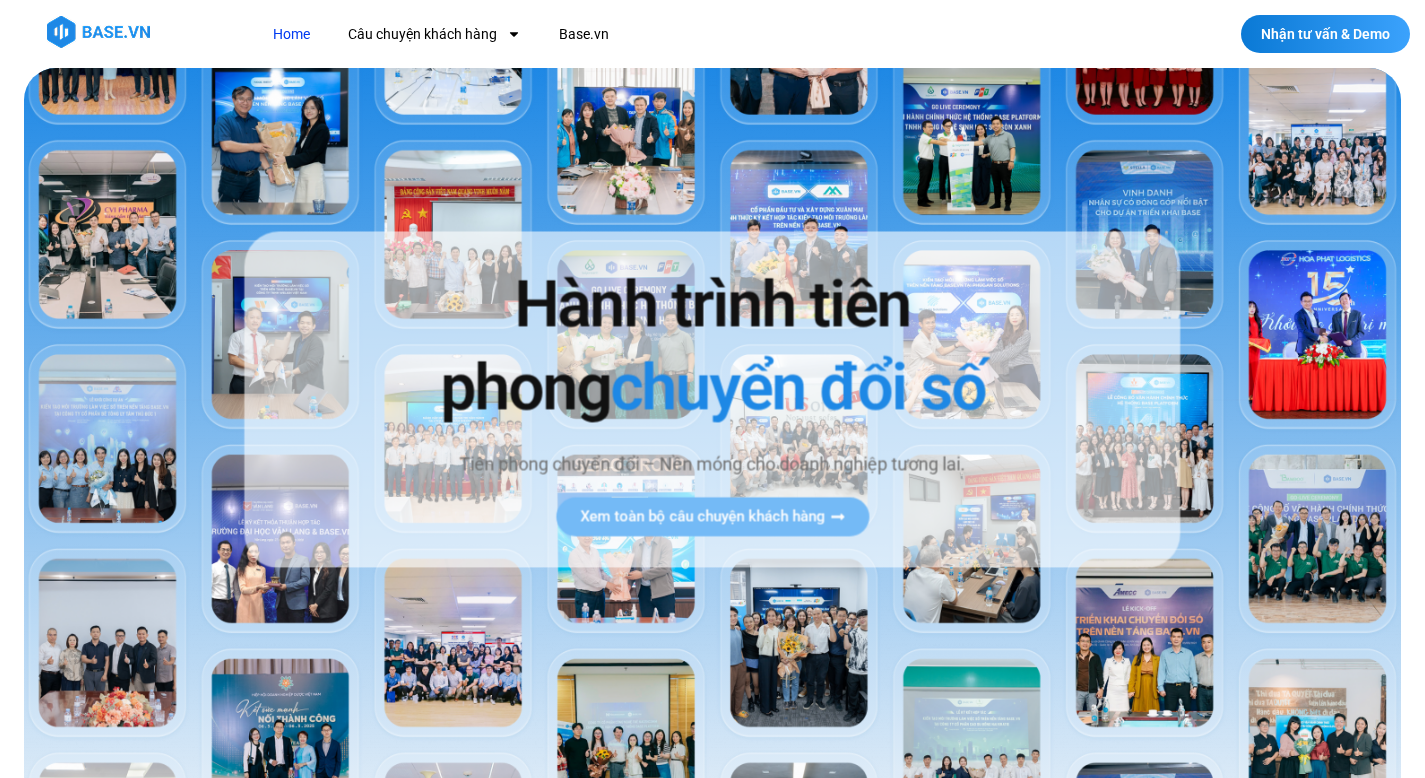 scroll, scrollTop: 0, scrollLeft: 0, axis: both 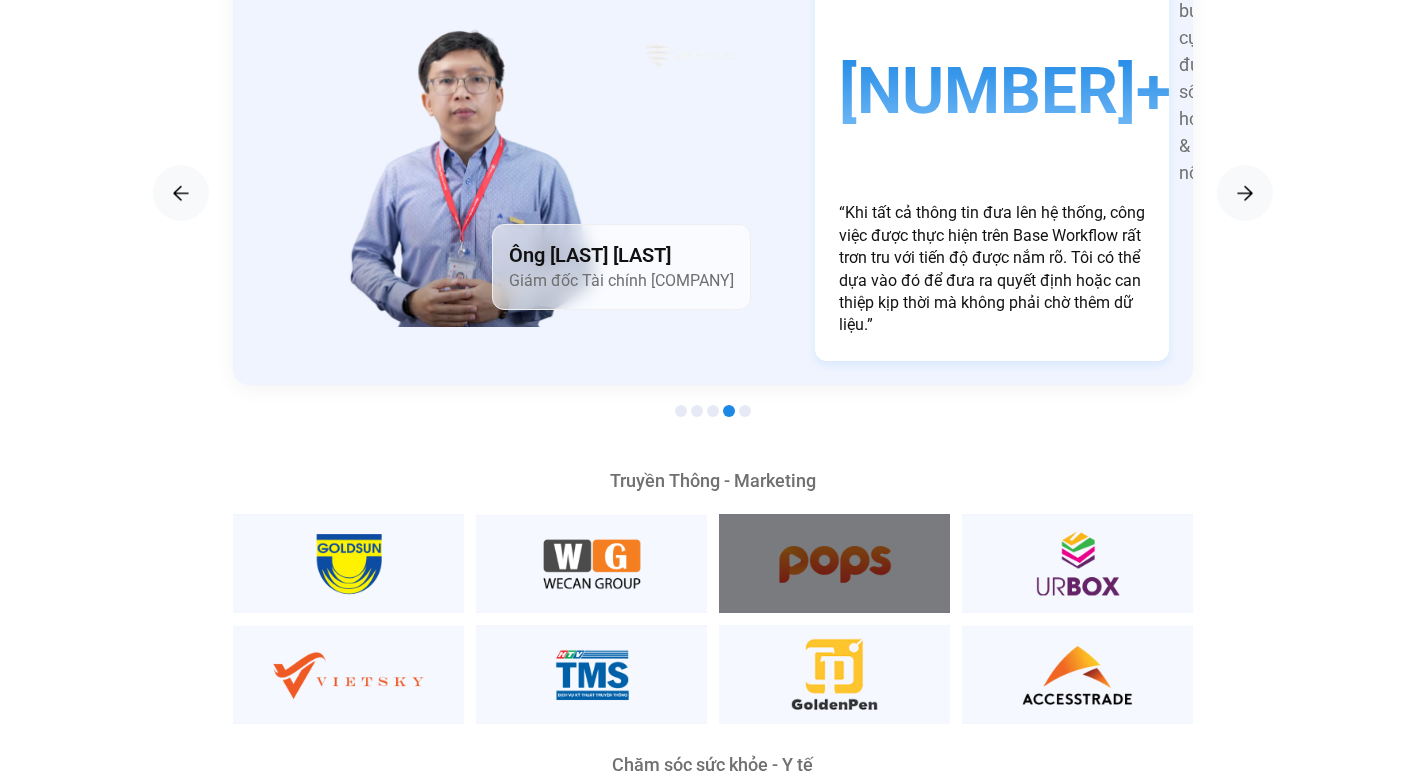 click at bounding box center [834, 563] 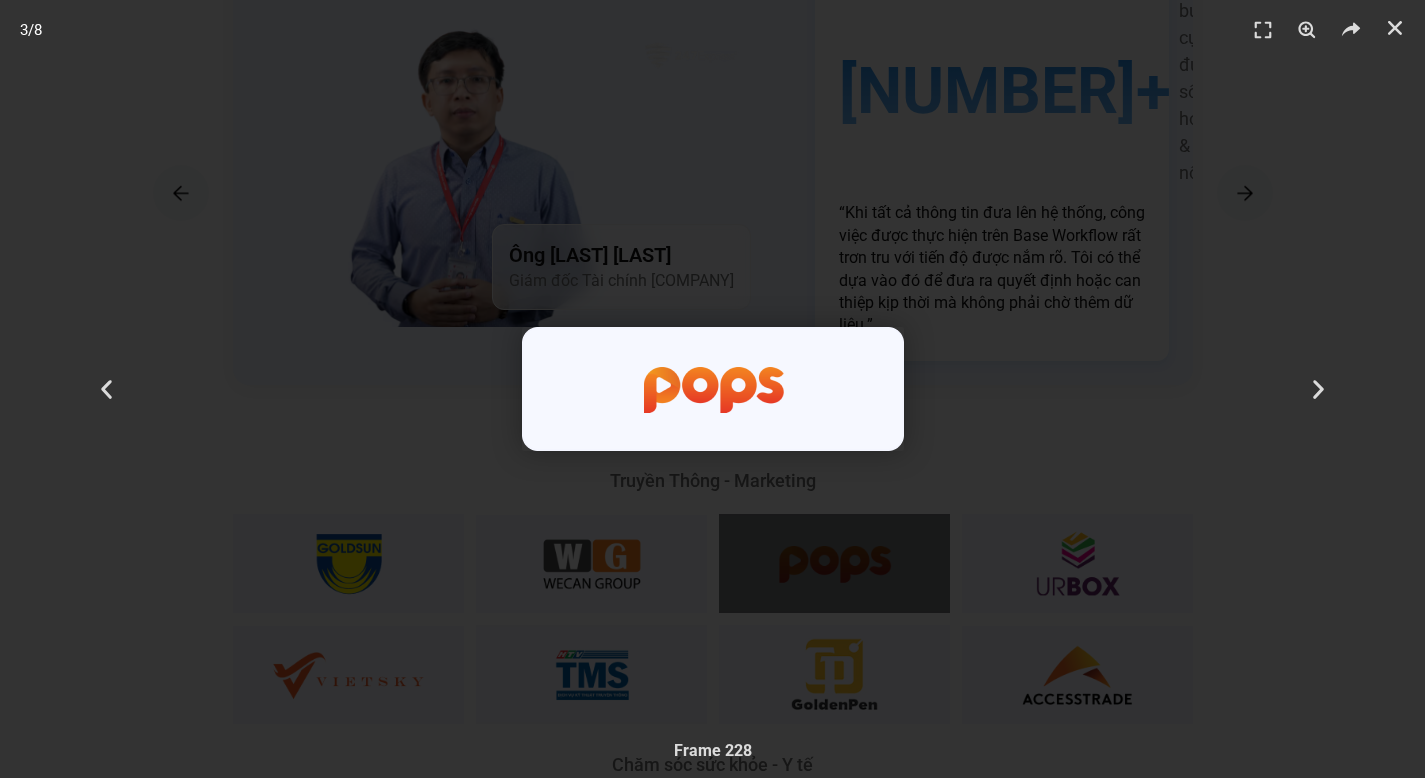 click at bounding box center [712, 389] 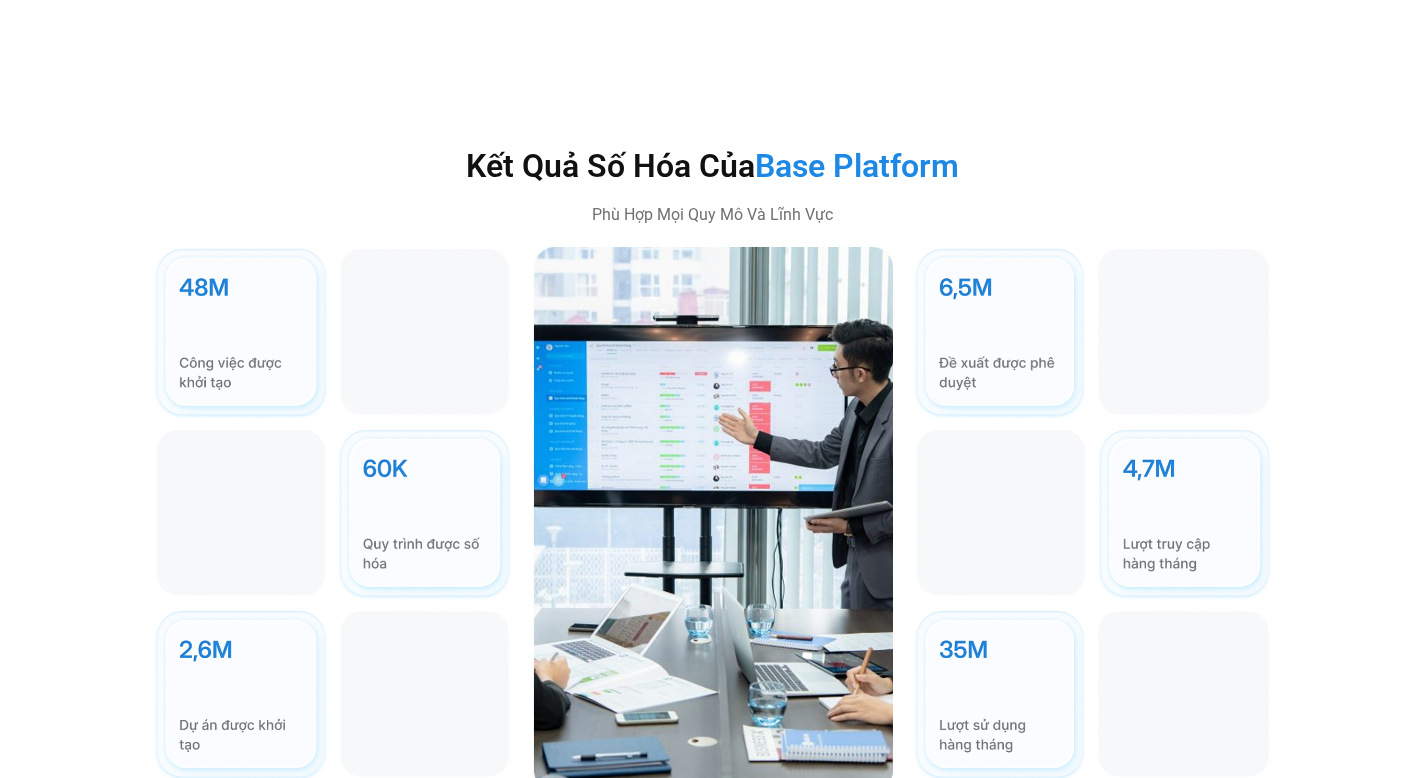 scroll, scrollTop: 5678, scrollLeft: 0, axis: vertical 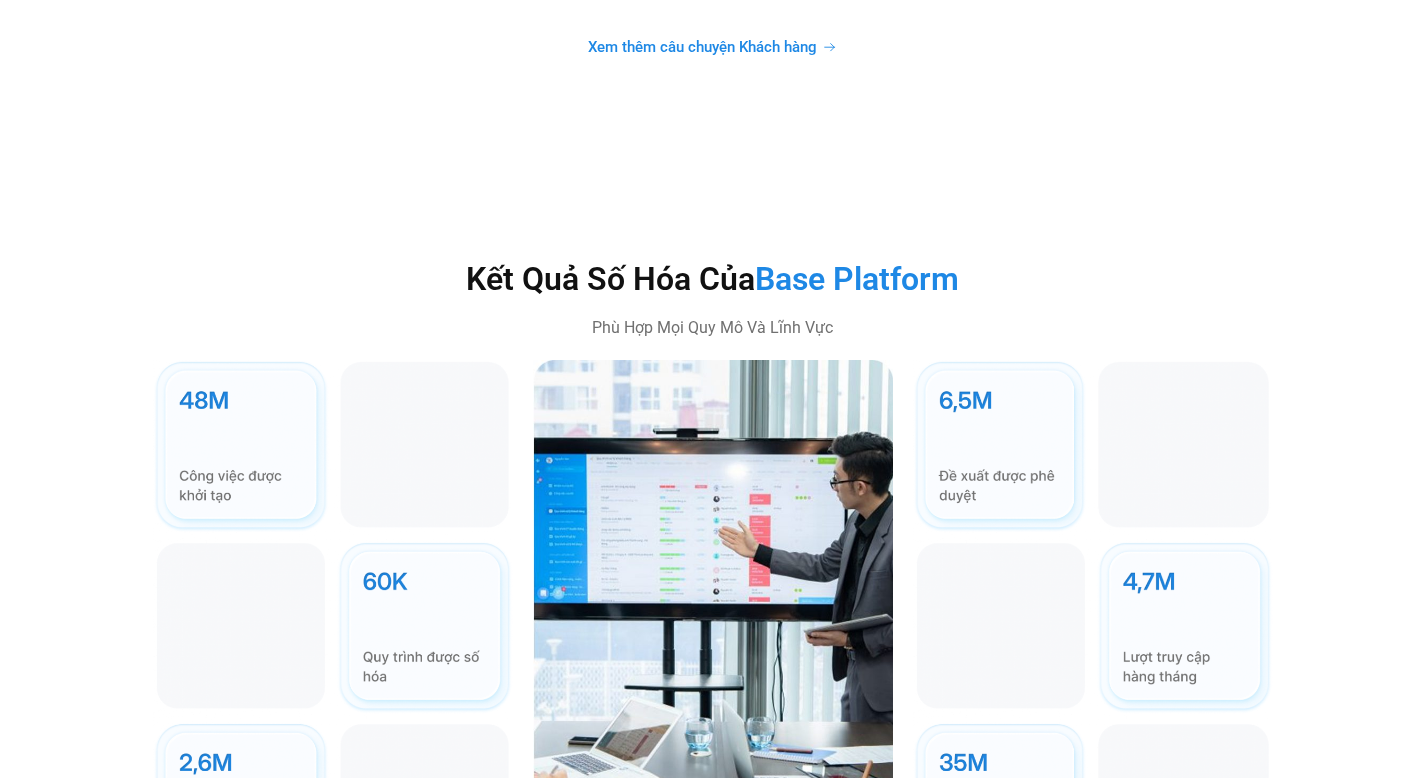 click at bounding box center (1093, 627) 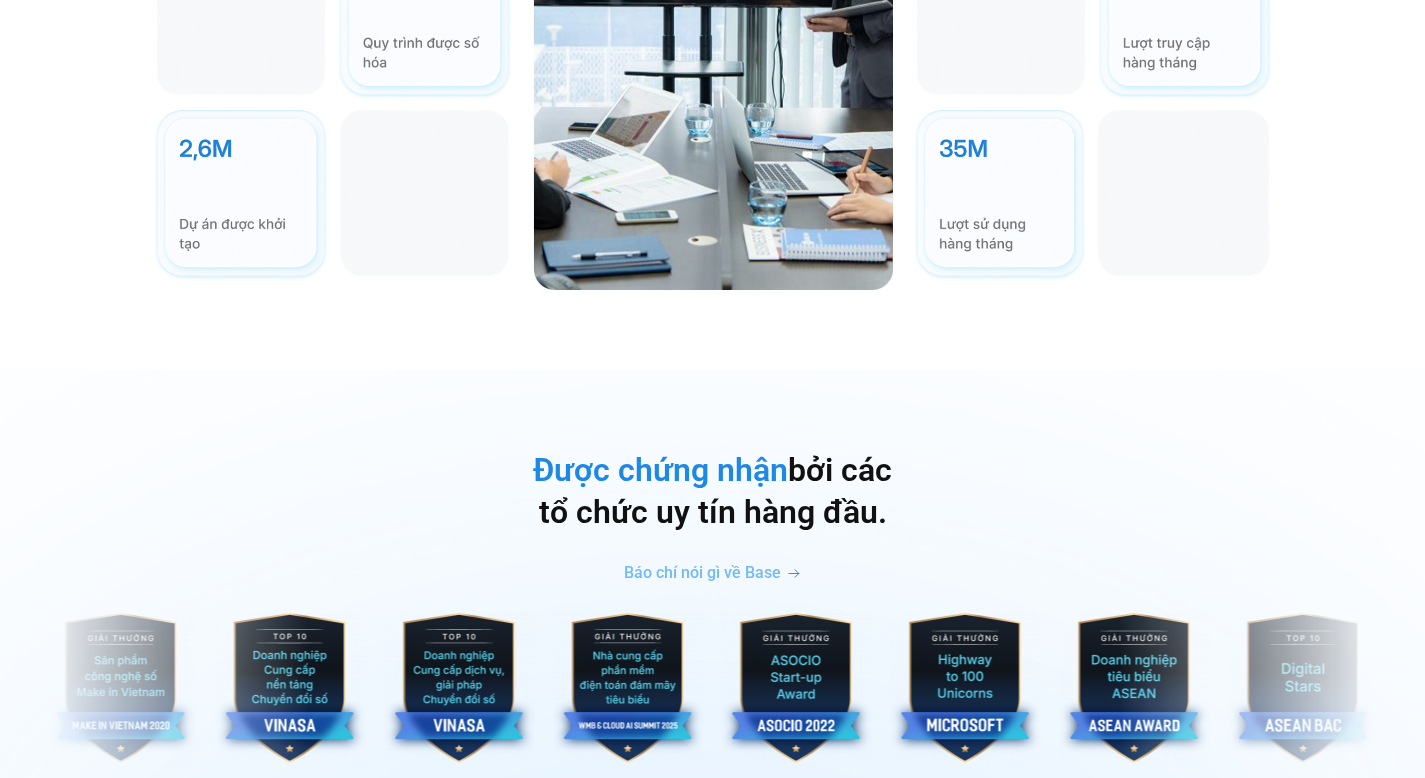 scroll, scrollTop: 6401, scrollLeft: 0, axis: vertical 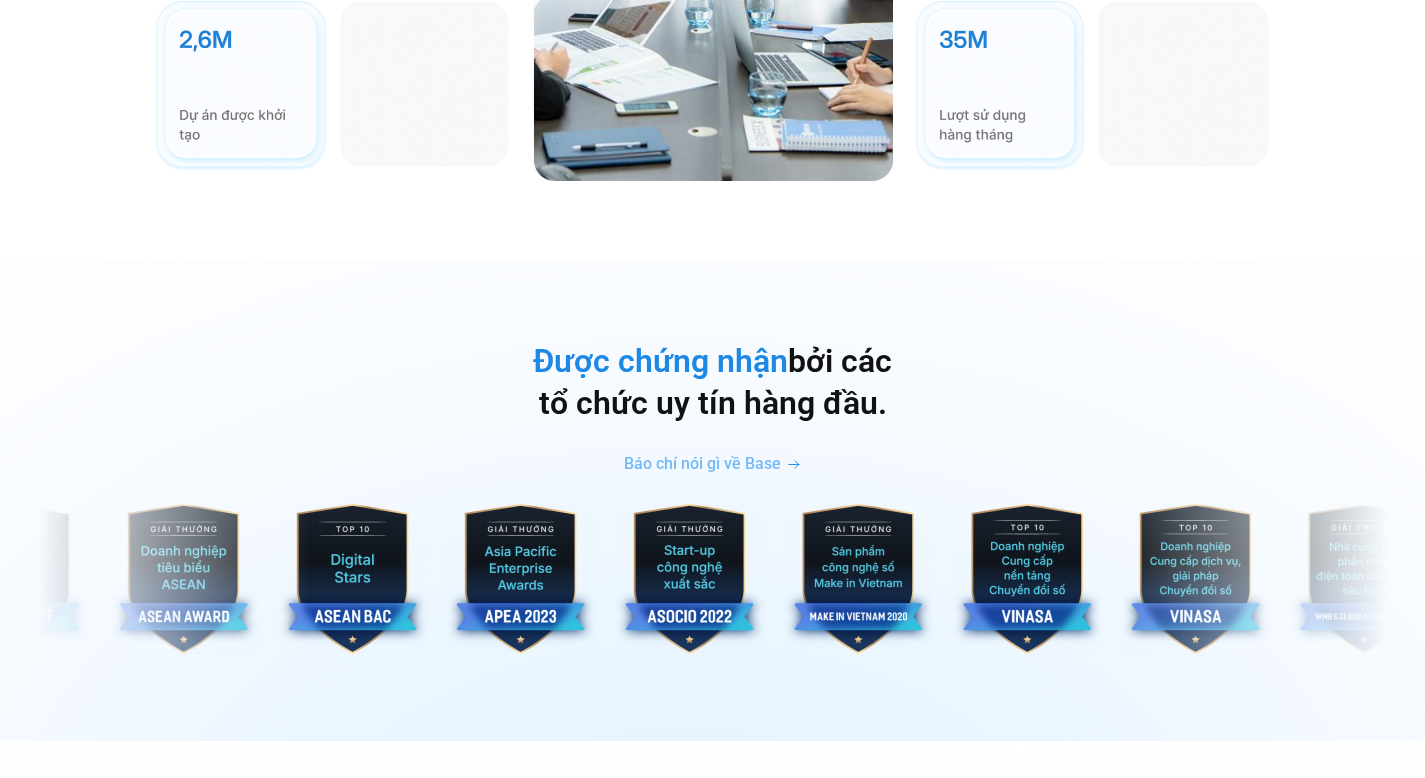 click at bounding box center [353, 579] 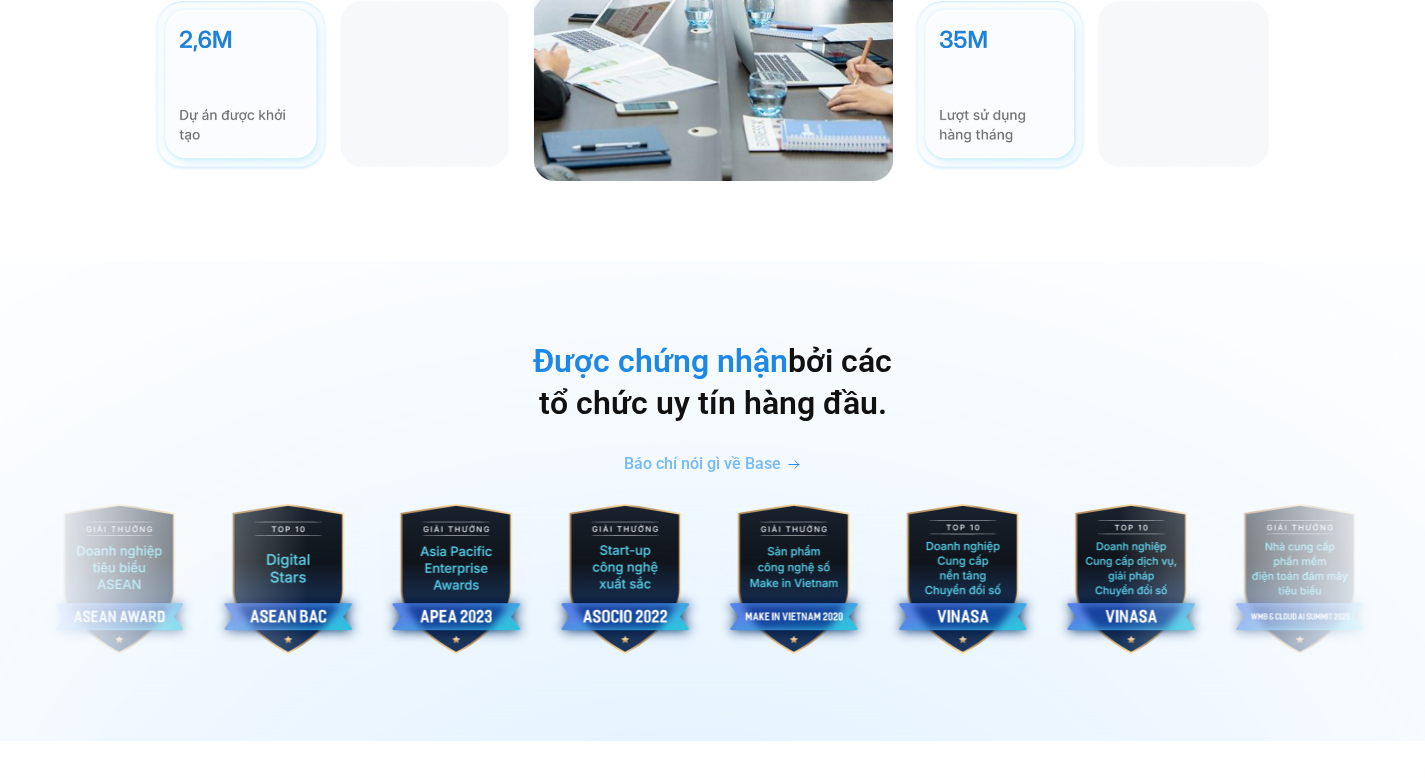 click at bounding box center [-1990, 582] 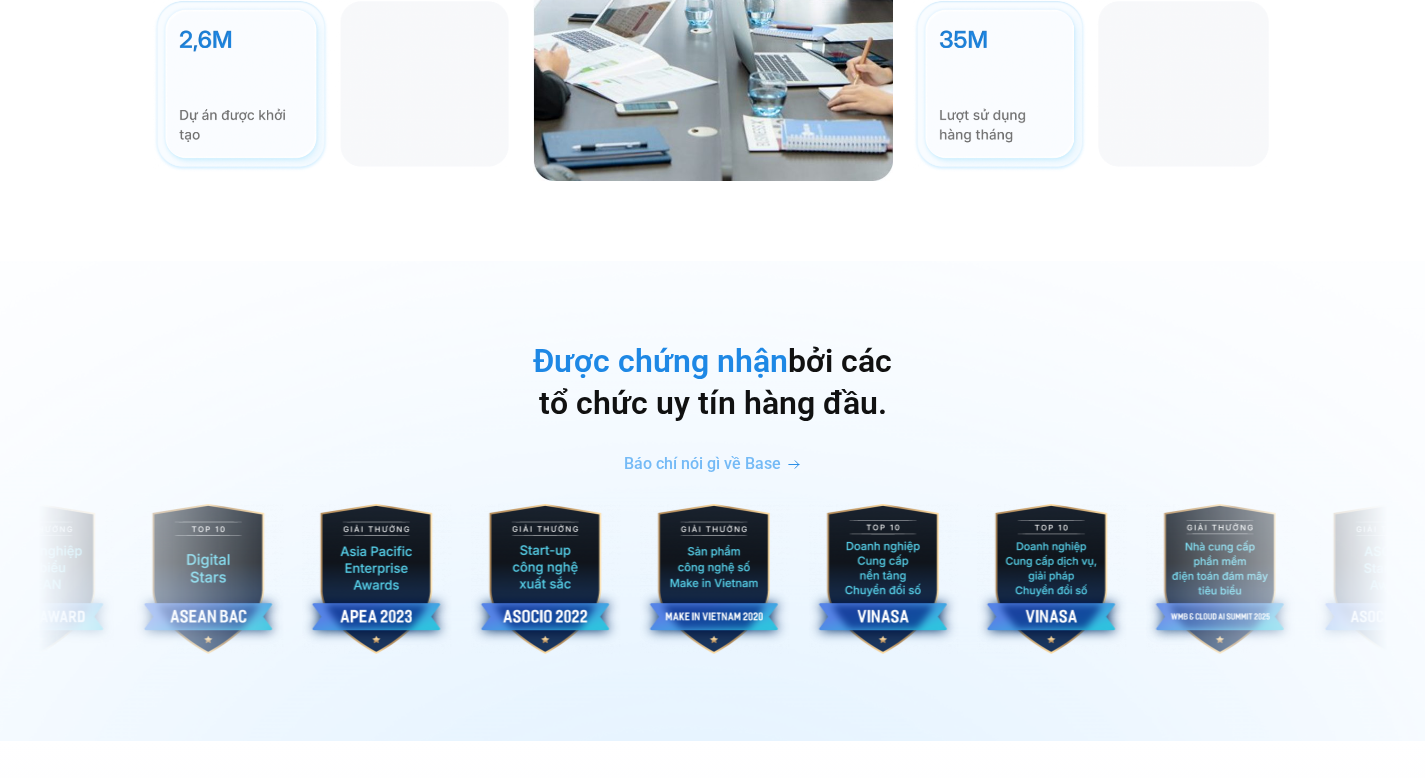 click at bounding box center [883, 579] 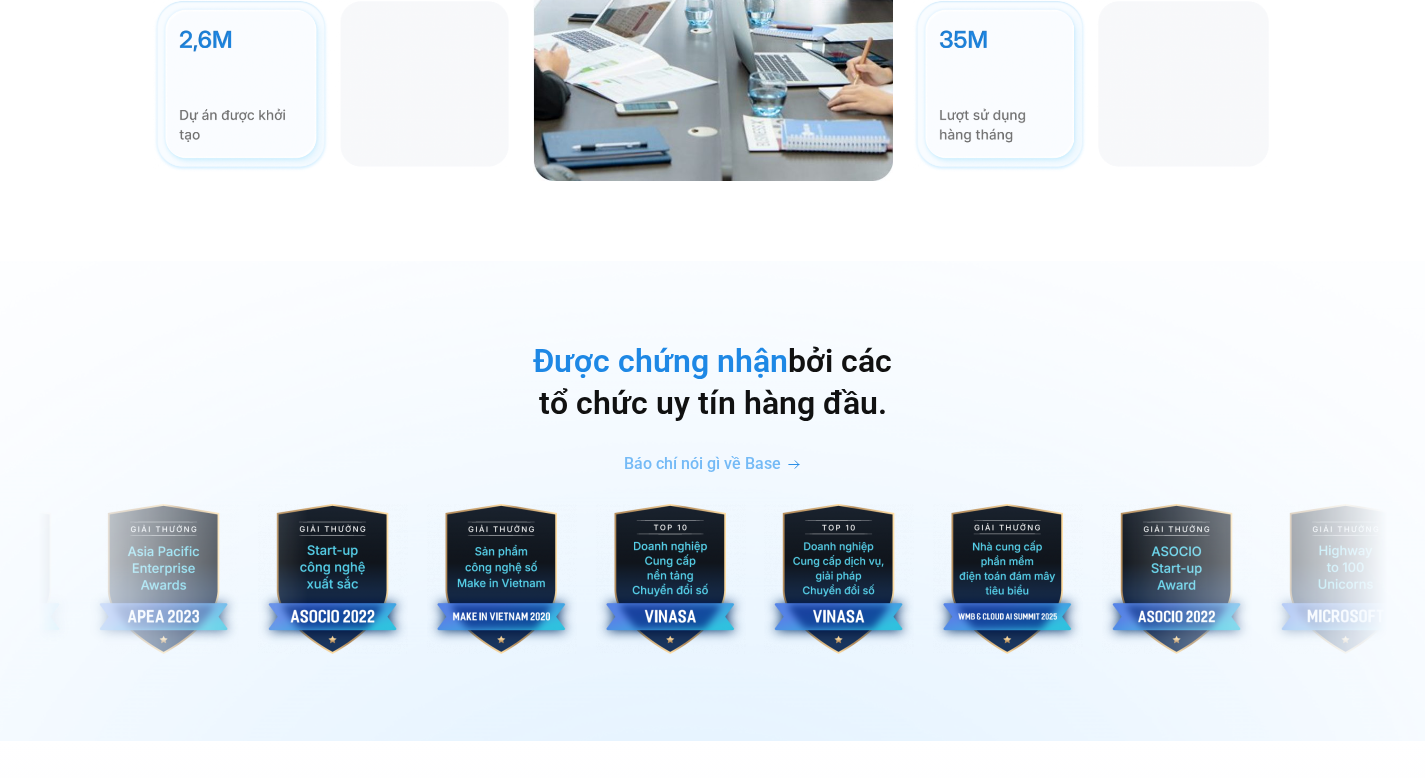 click at bounding box center [839, 579] 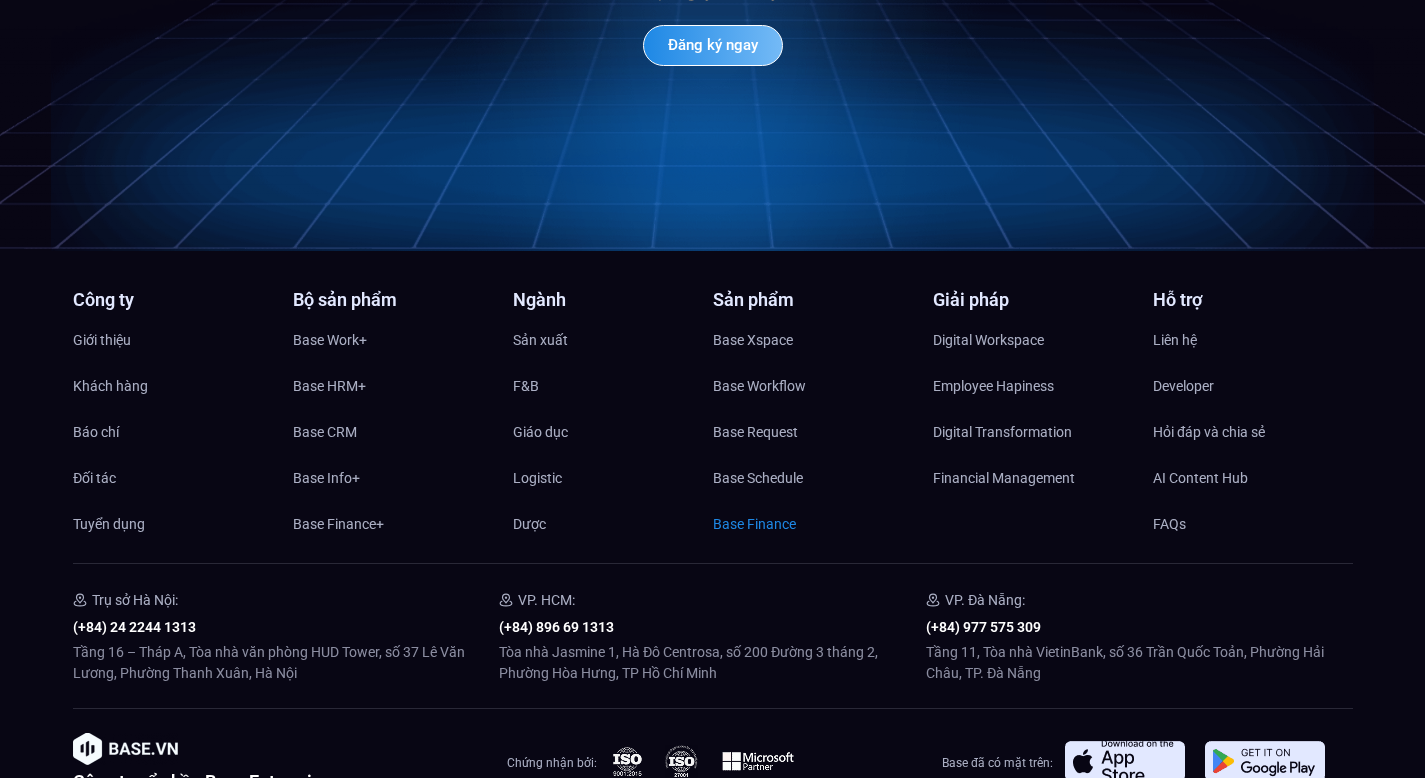 scroll, scrollTop: 9550, scrollLeft: 0, axis: vertical 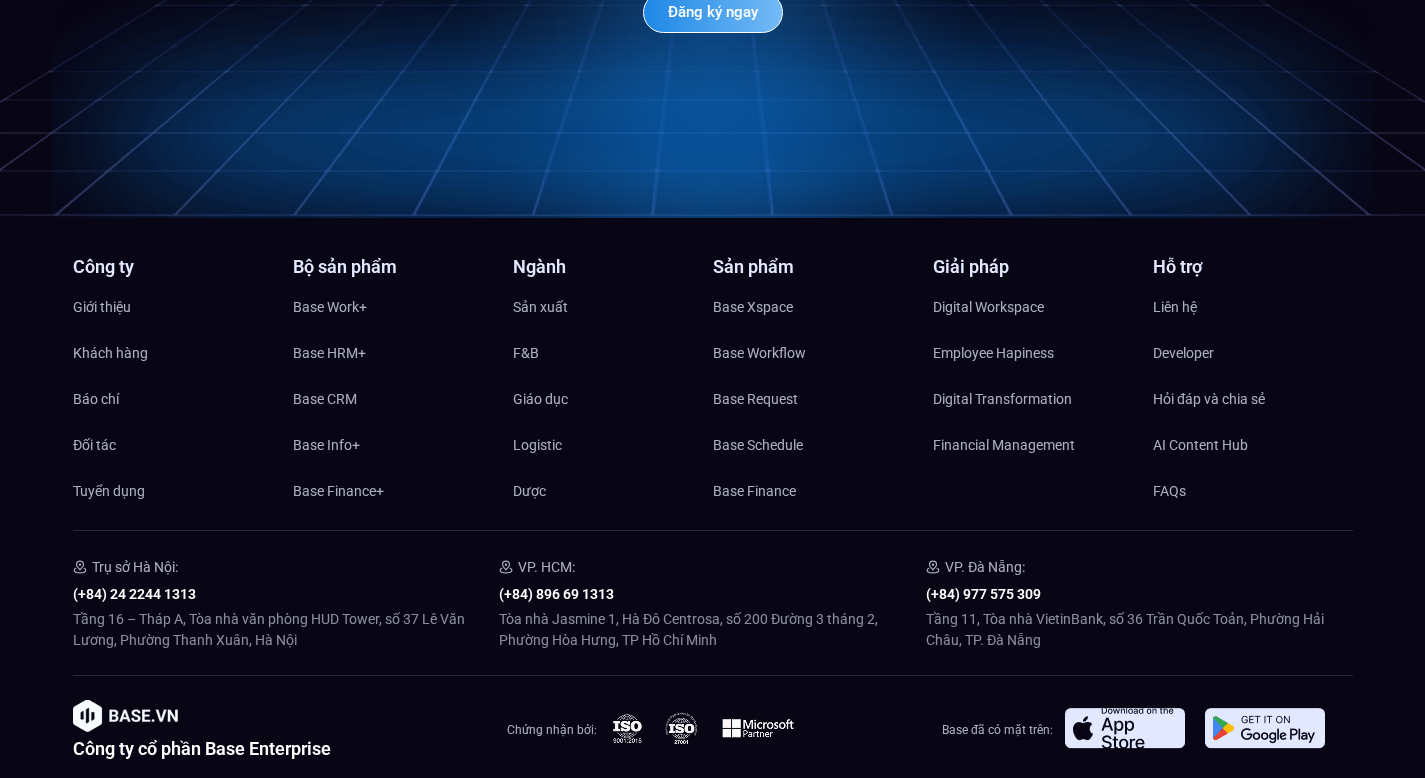 drag, startPoint x: 655, startPoint y: 479, endPoint x: 651, endPoint y: 438, distance: 41.19466 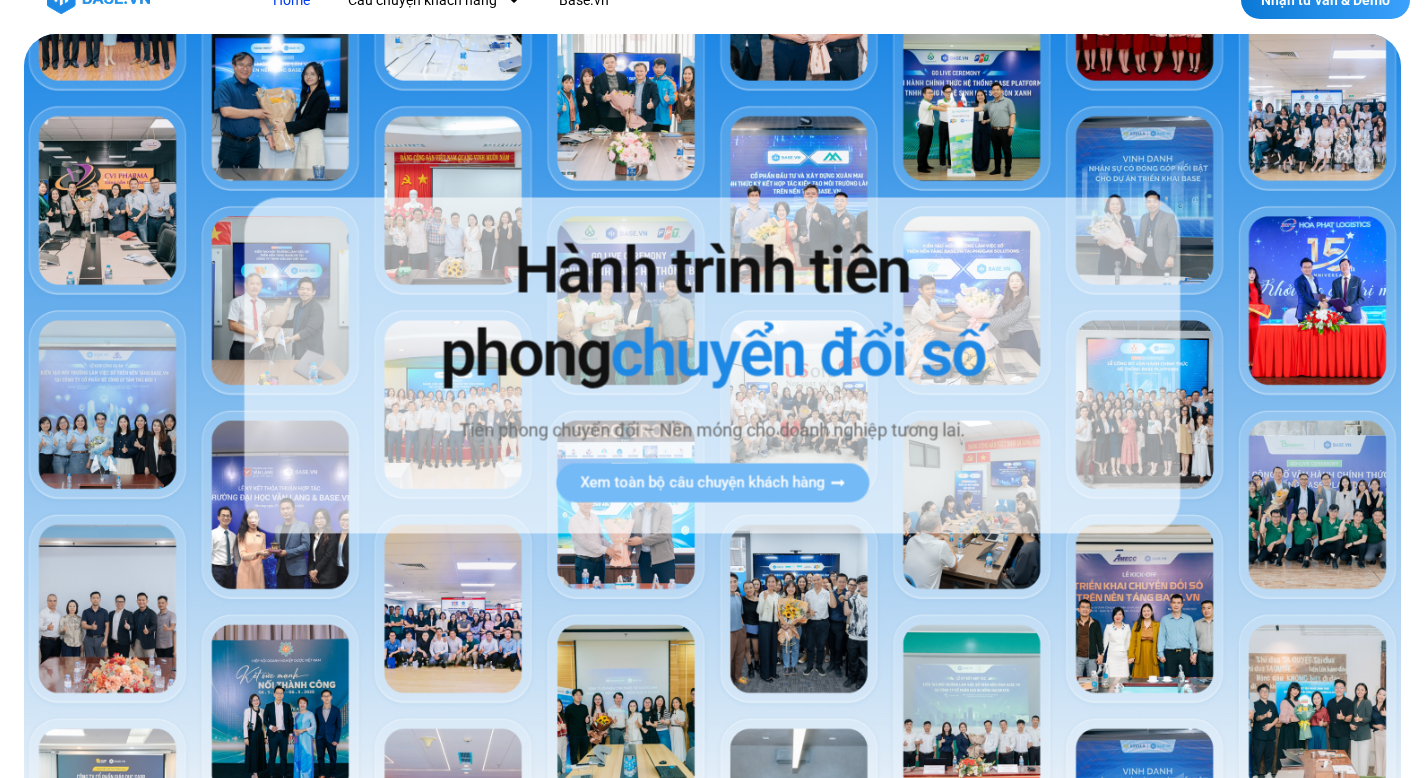 scroll, scrollTop: 0, scrollLeft: 0, axis: both 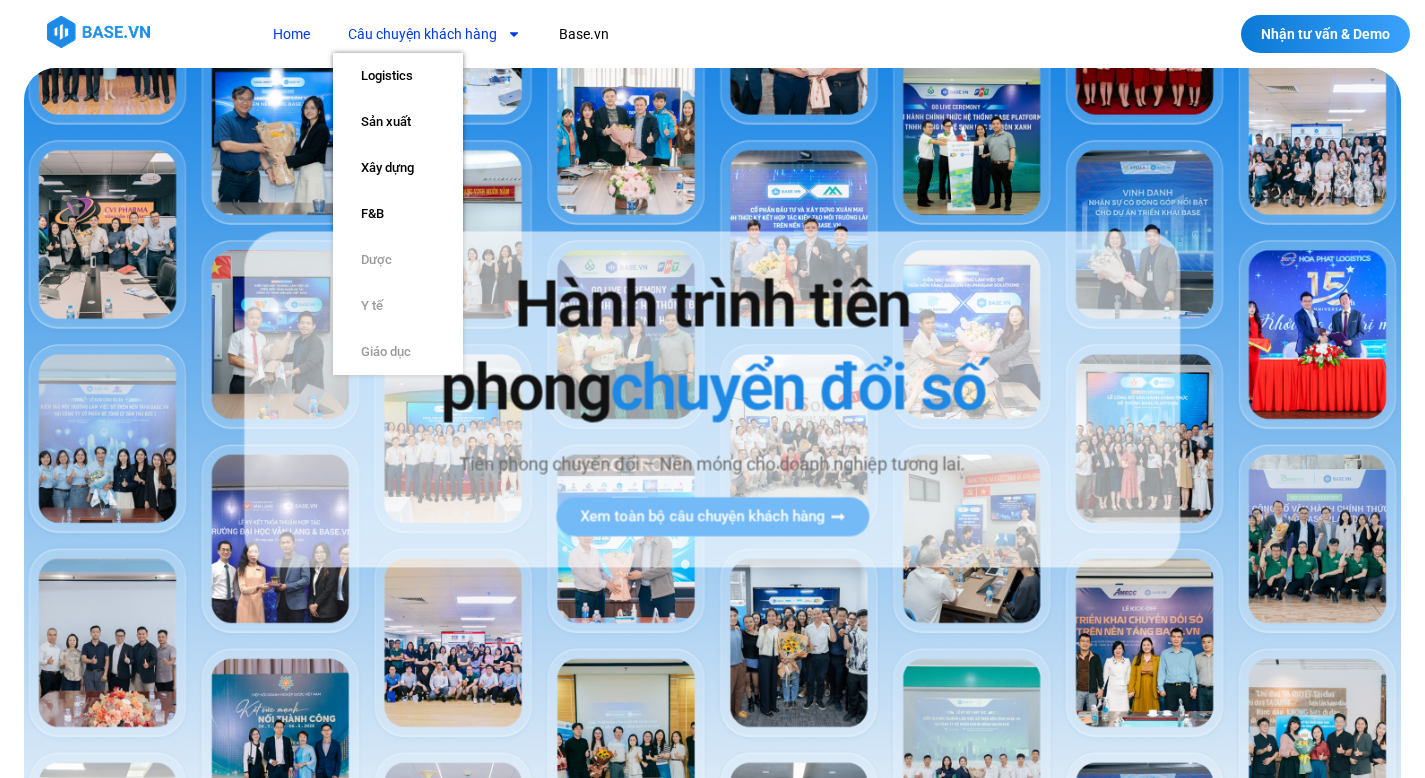 click on "Câu chuyện khách hàng" 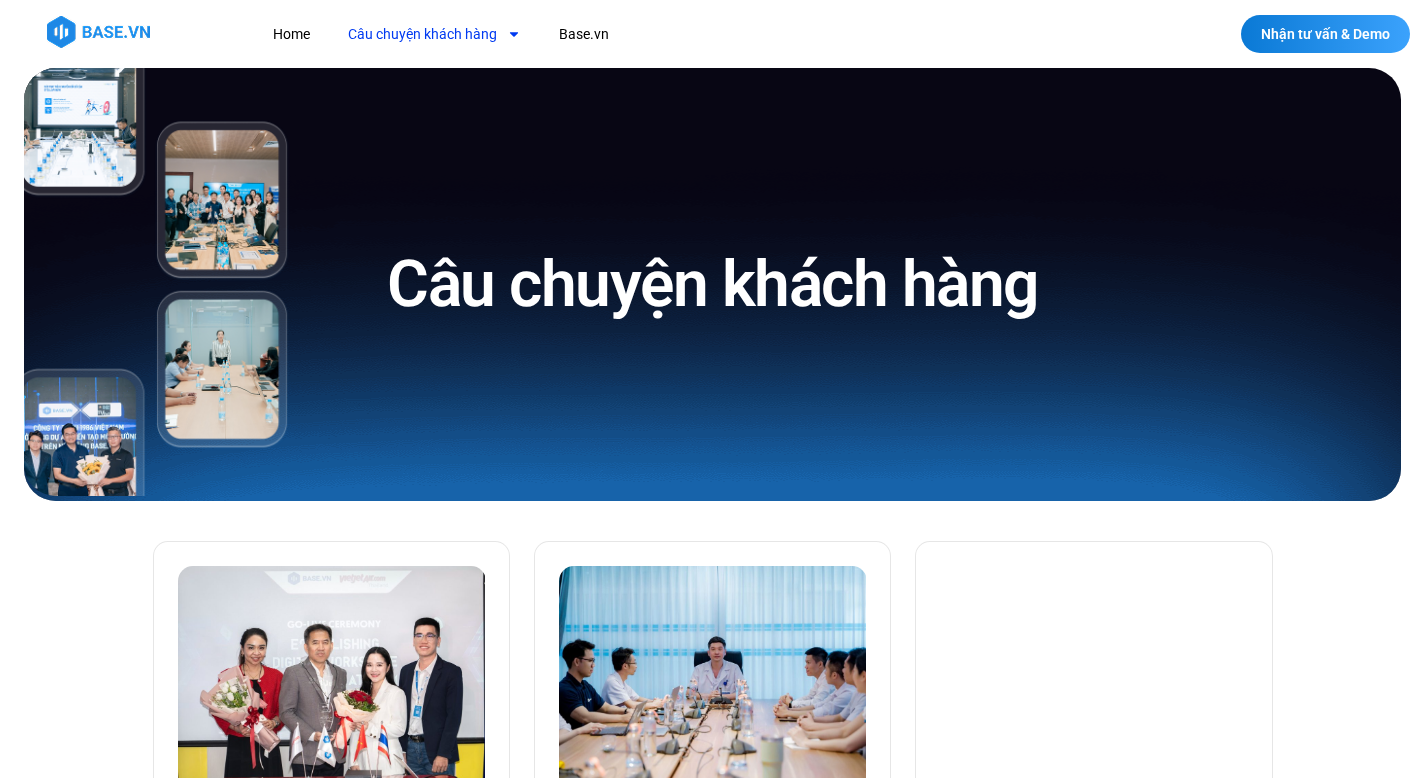 scroll, scrollTop: 0, scrollLeft: 0, axis: both 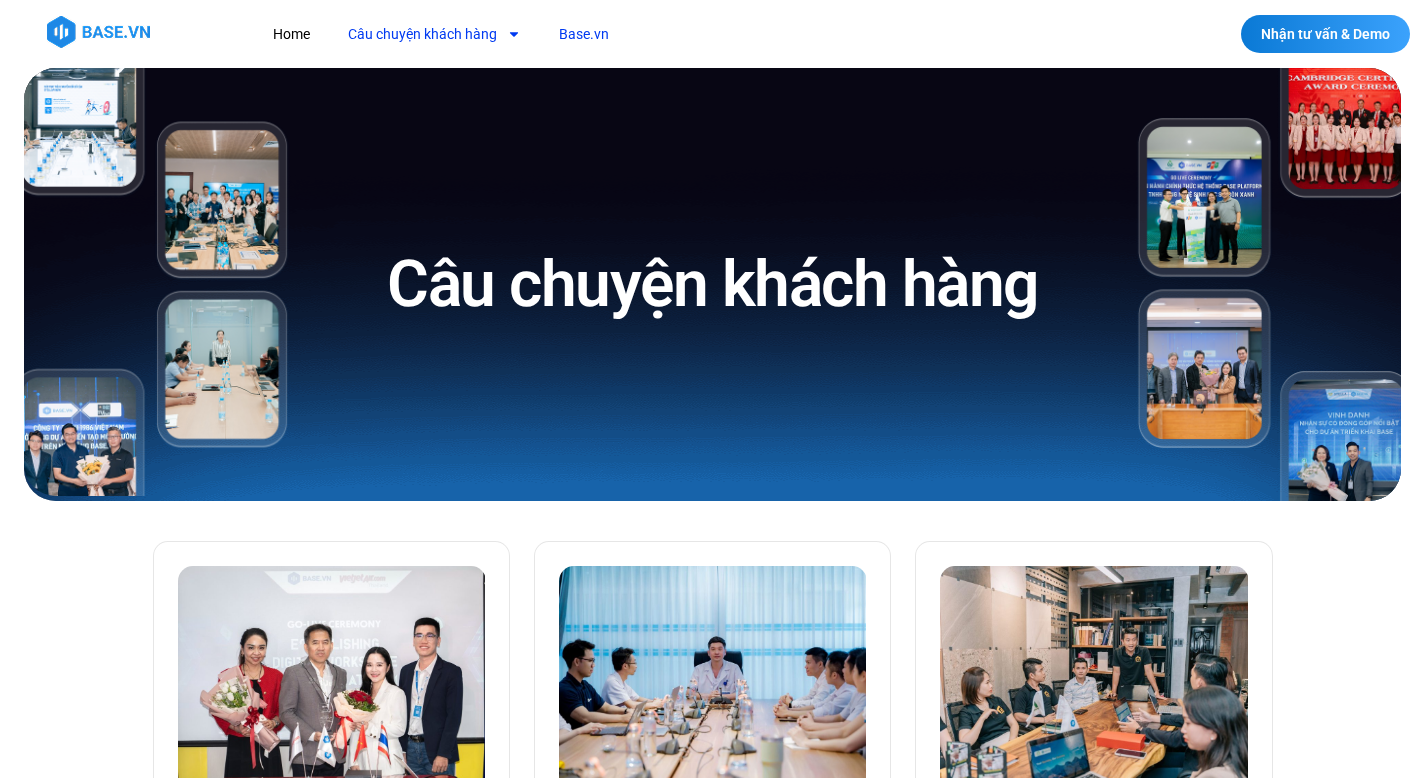 click on "Base.vn" 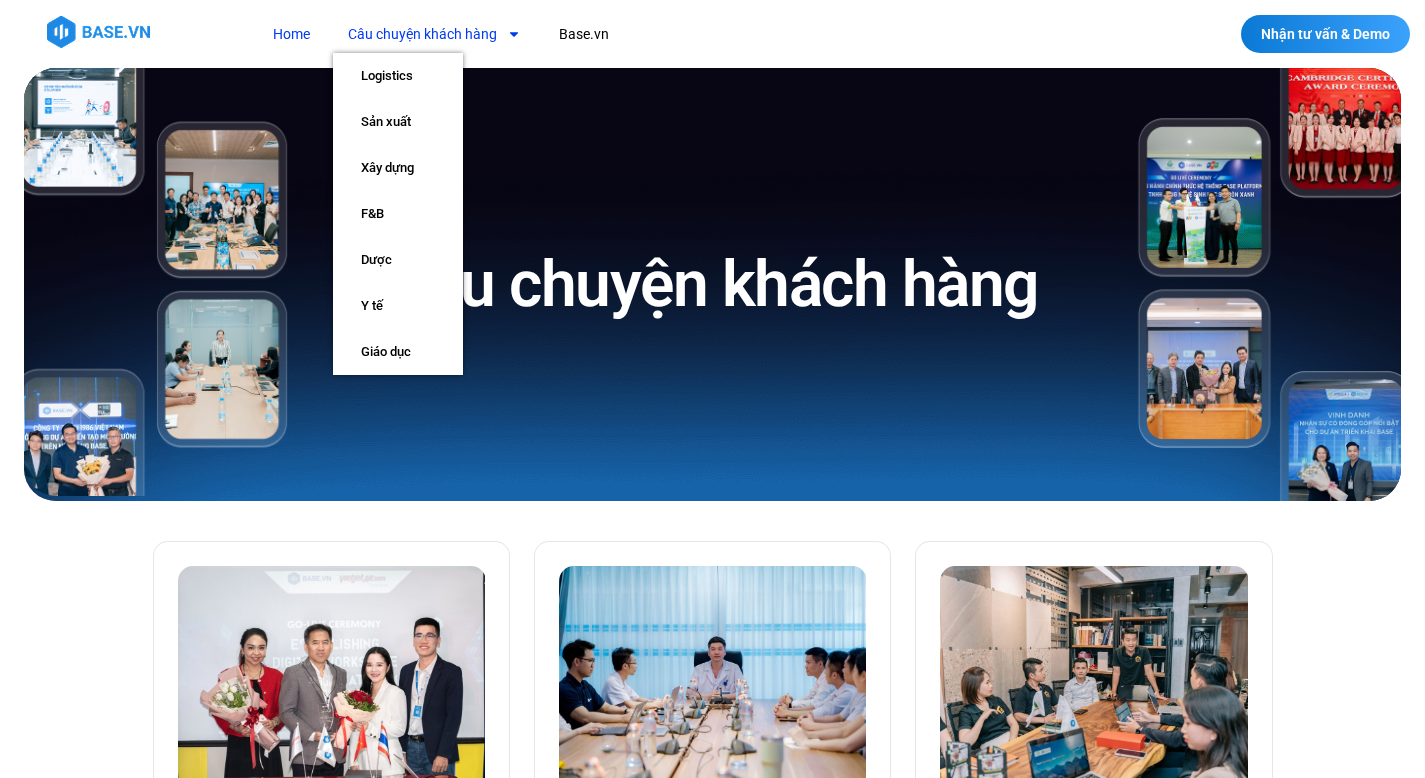 click on "Home" 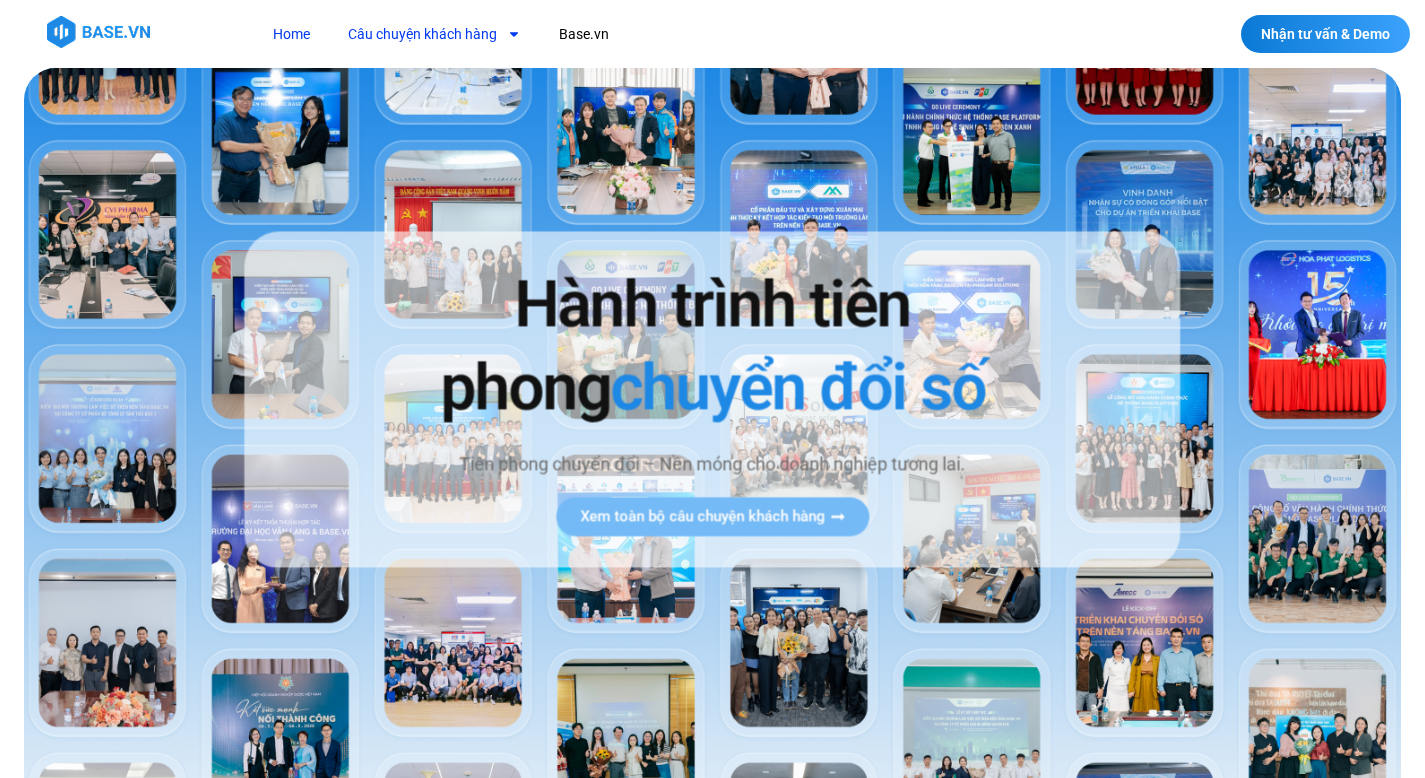 scroll, scrollTop: 0, scrollLeft: 0, axis: both 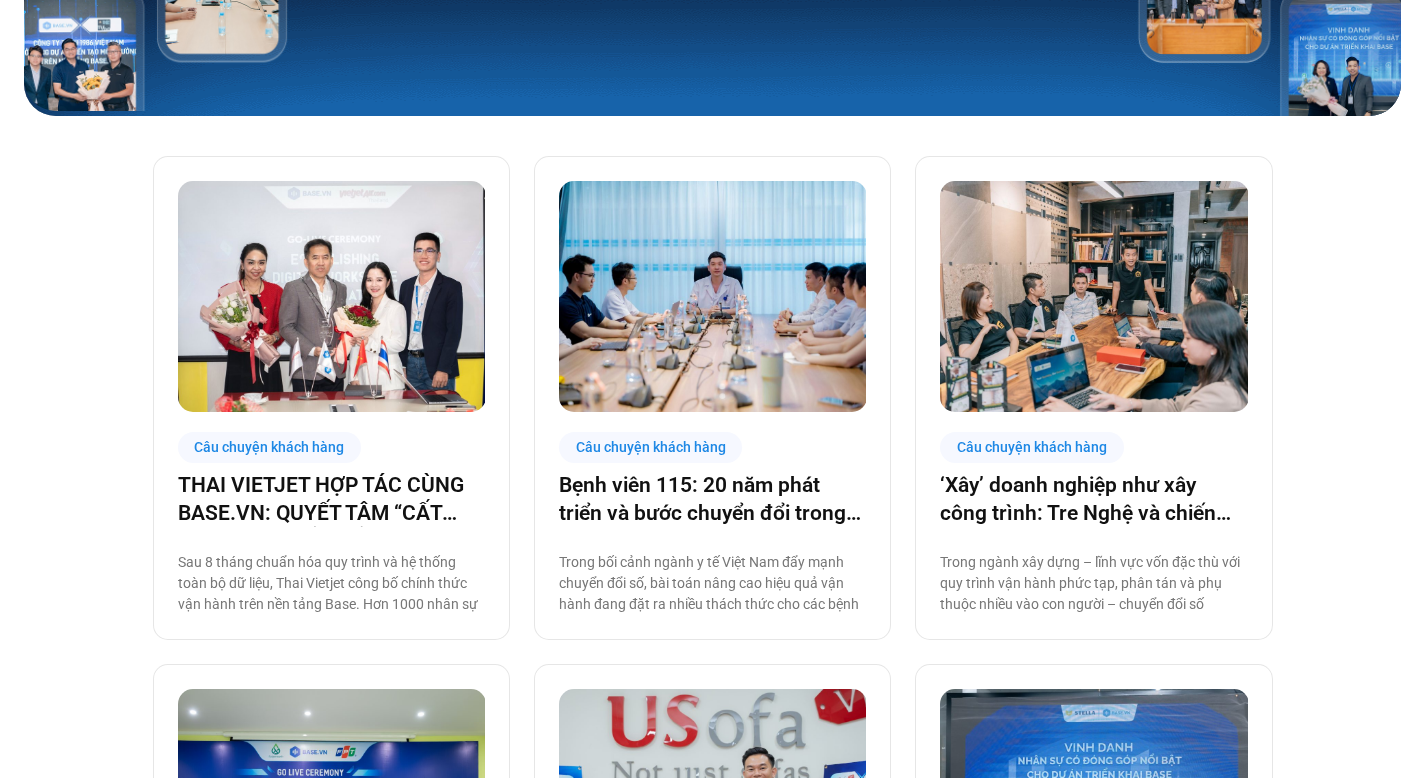 click at bounding box center (713, 296) 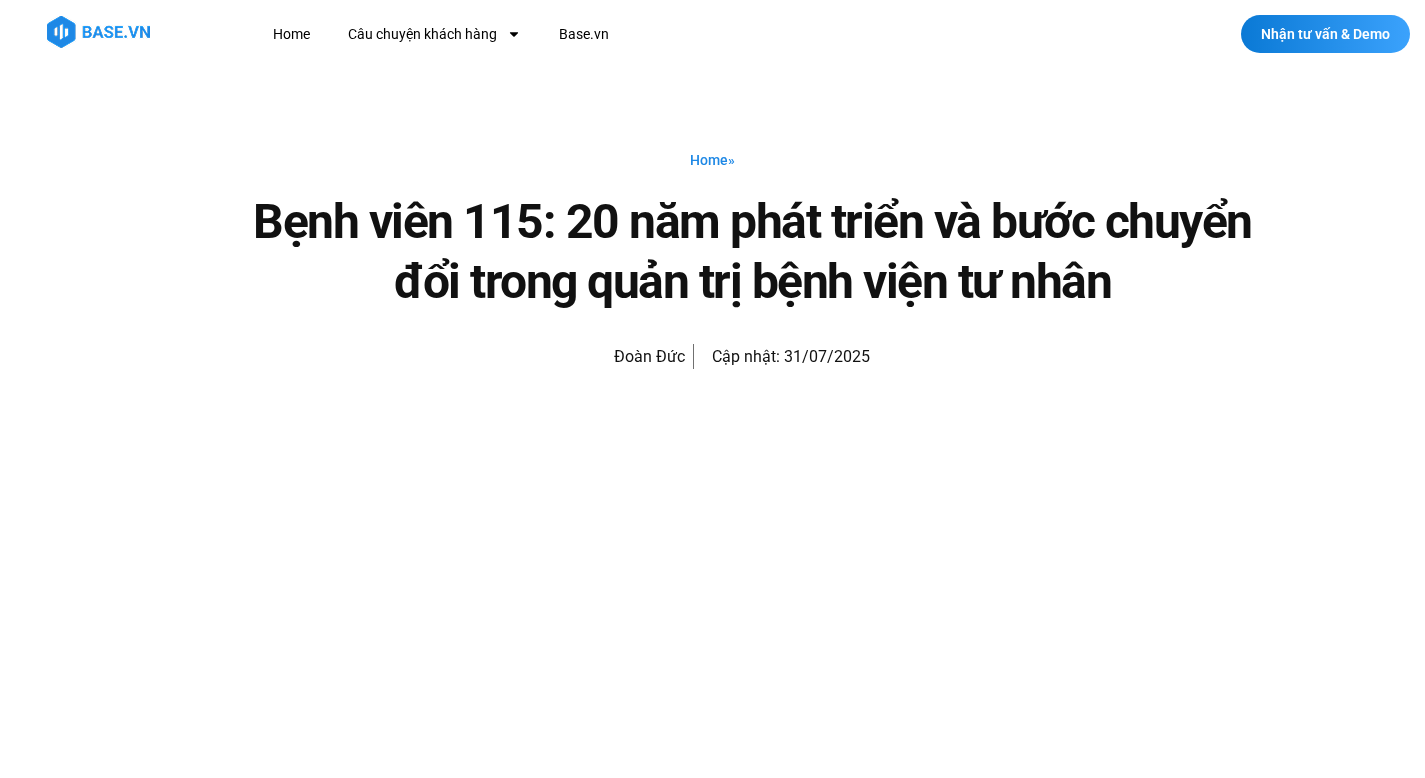 scroll, scrollTop: 0, scrollLeft: 0, axis: both 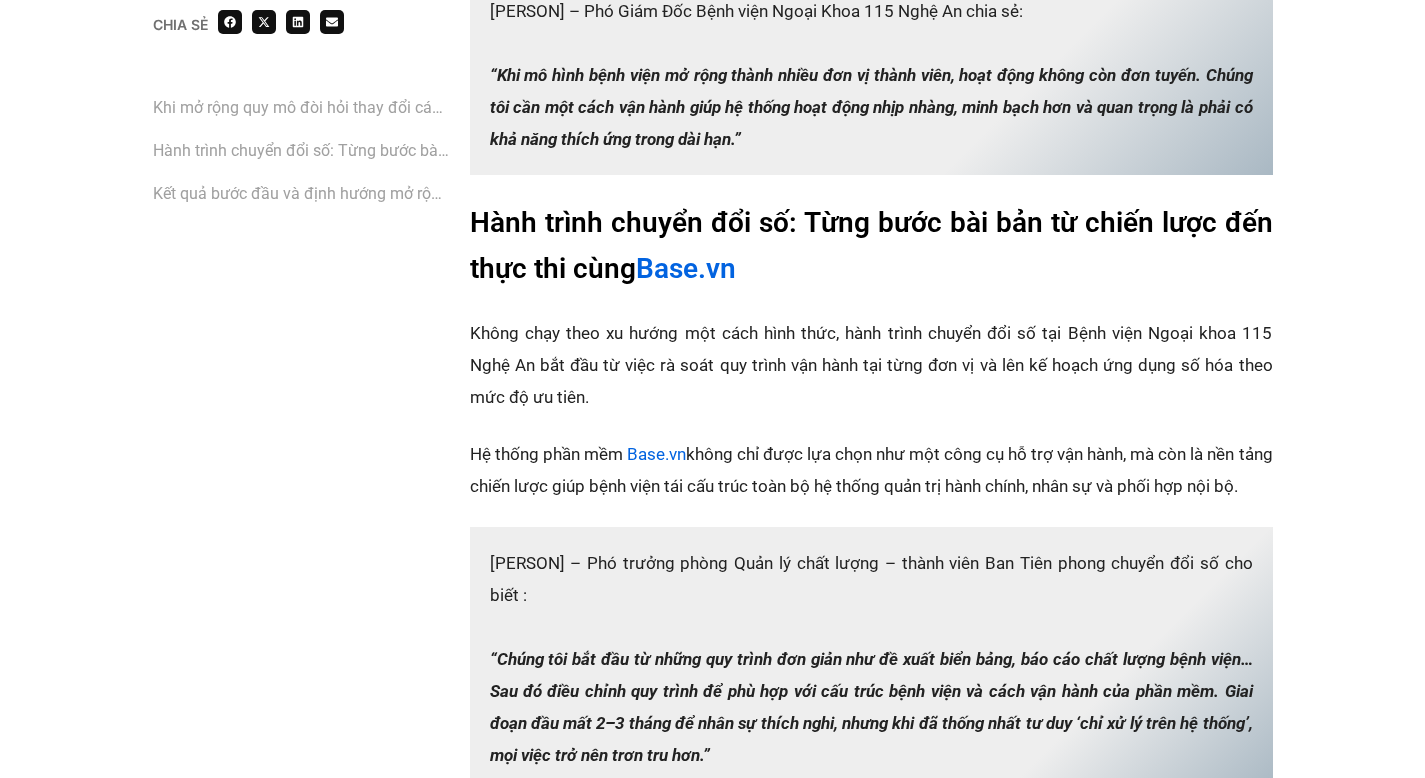 click on "‏Hành trình chuyển đổi số: Từng bước bài bản từ chiến lược đến thực thi cùng  Base.vn" at bounding box center (871, 246) 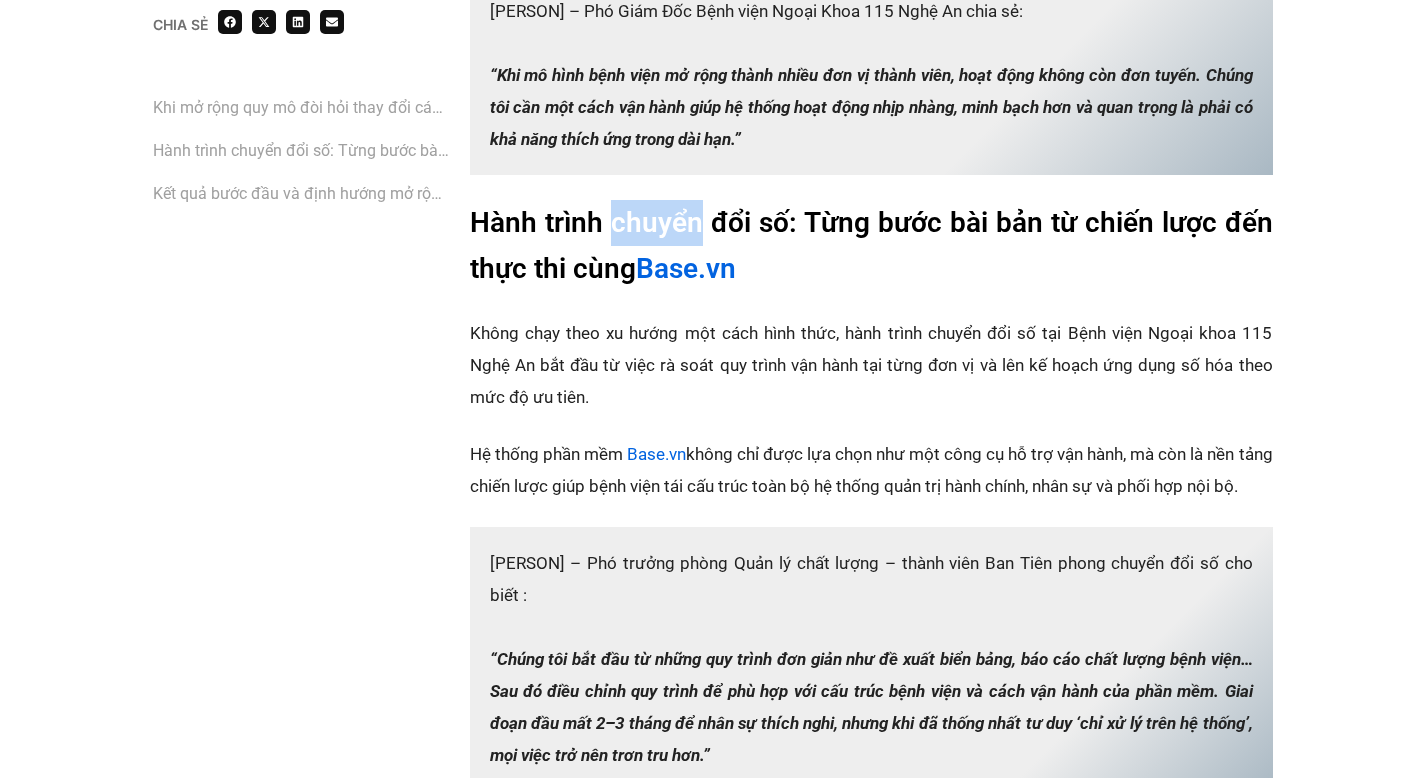 click on "‏Hành trình chuyển đổi số: Từng bước bài bản từ chiến lược đến thực thi cùng  Base.vn" at bounding box center (871, 246) 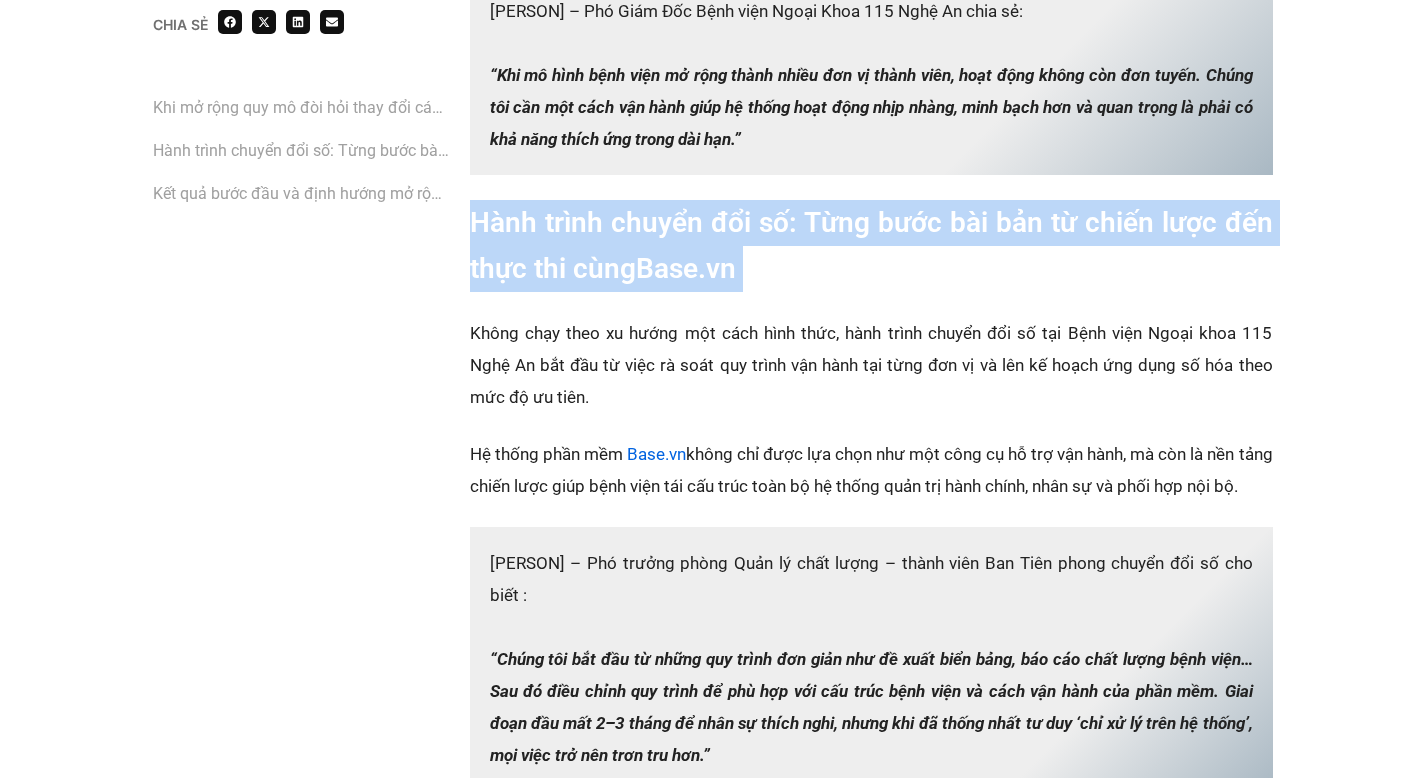 click on "‏Hành trình chuyển đổi số: Từng bước bài bản từ chiến lược đến thực thi cùng  Base.vn" at bounding box center [871, 246] 